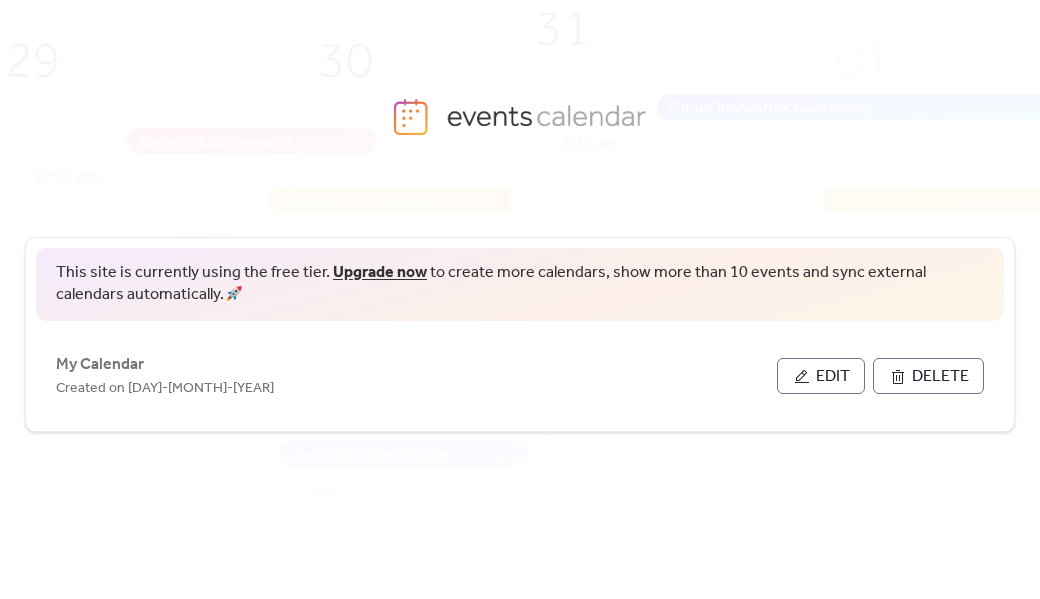 scroll, scrollTop: 0, scrollLeft: 0, axis: both 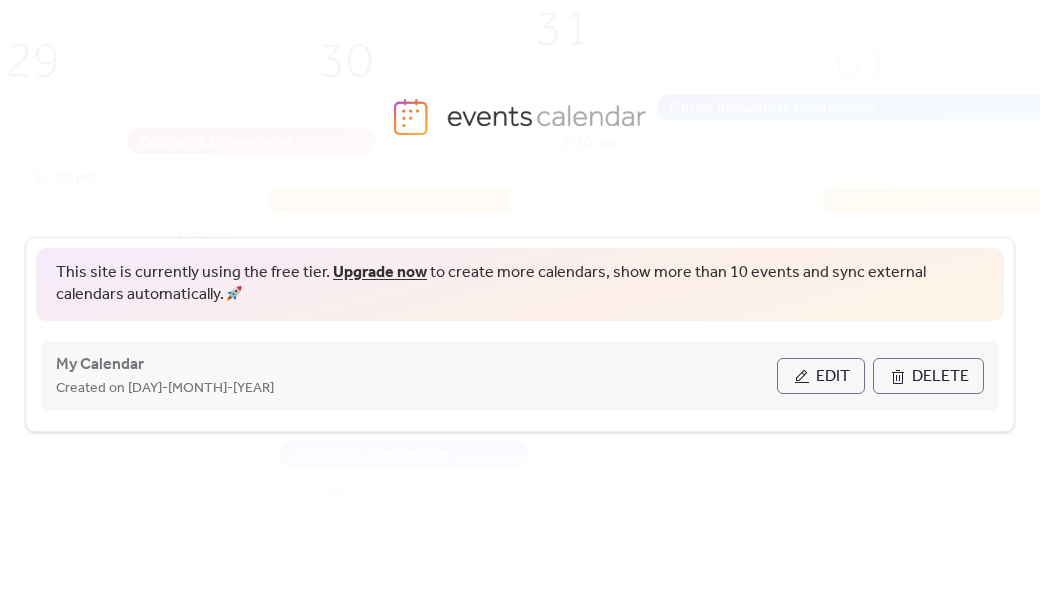 click on "Edit" at bounding box center [821, 376] 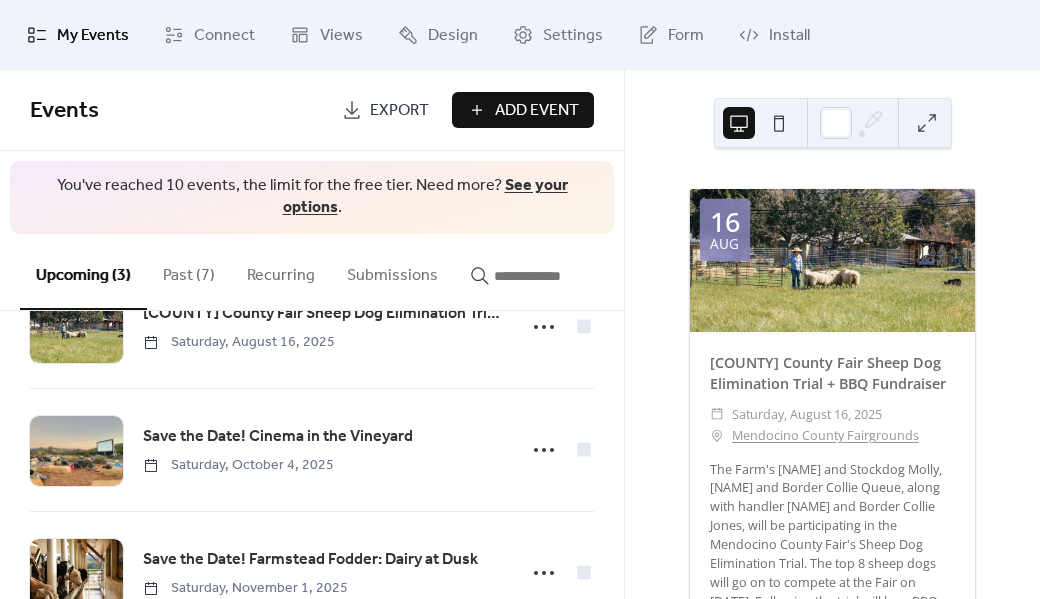 scroll, scrollTop: 60, scrollLeft: 0, axis: vertical 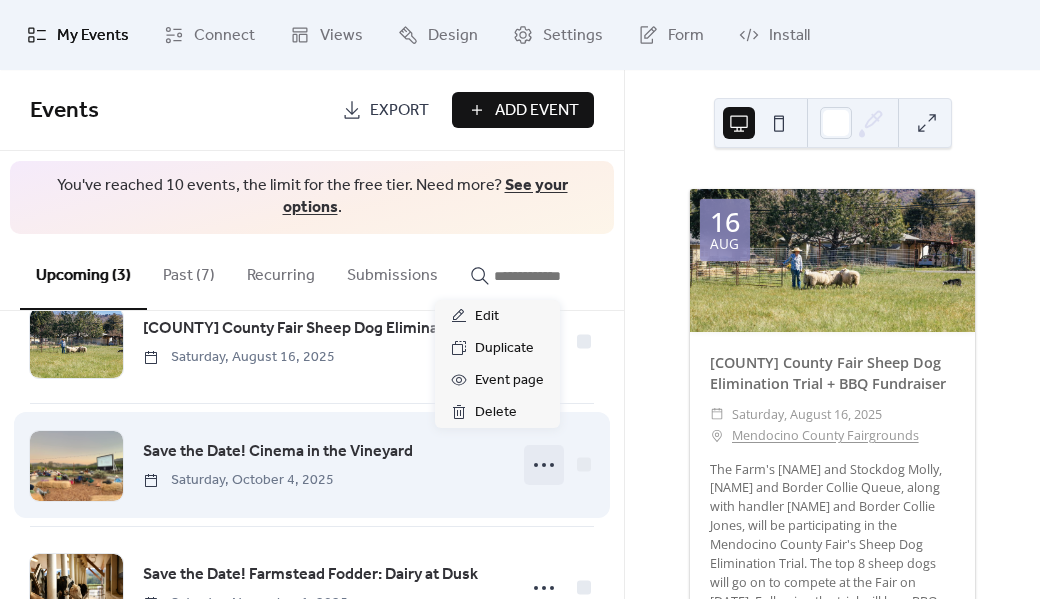 click 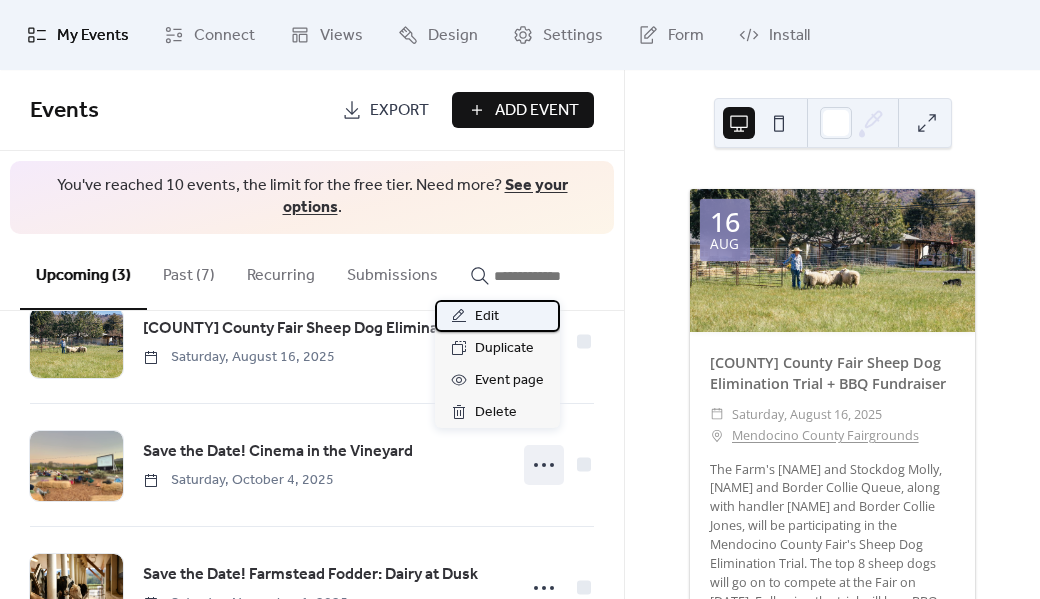 click on "Edit" at bounding box center [487, 317] 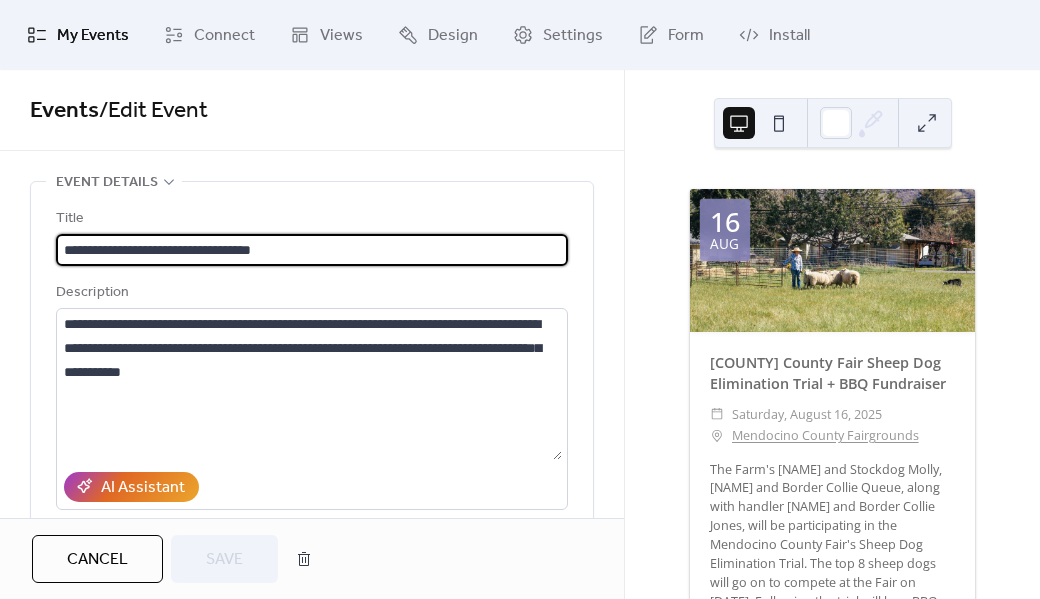 drag, startPoint x: 309, startPoint y: 247, endPoint x: 86, endPoint y: 221, distance: 224.51057 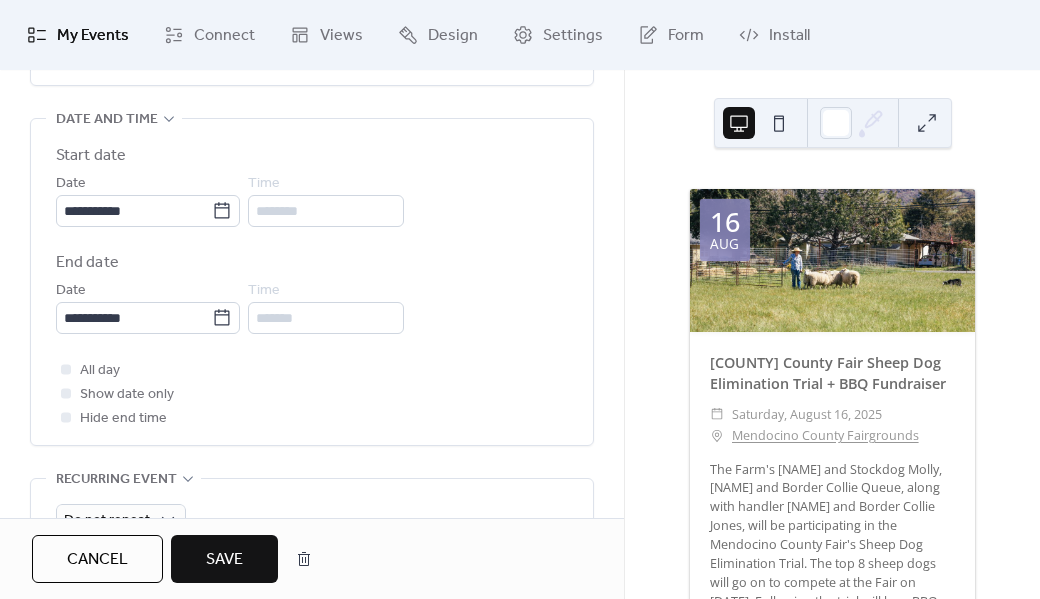 scroll, scrollTop: 653, scrollLeft: 0, axis: vertical 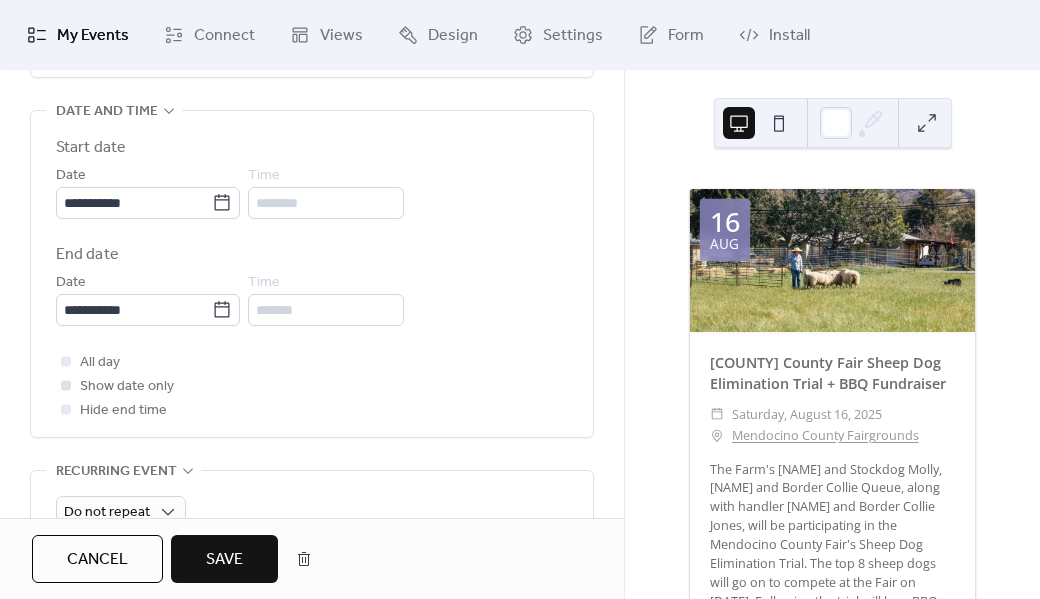 type on "**********" 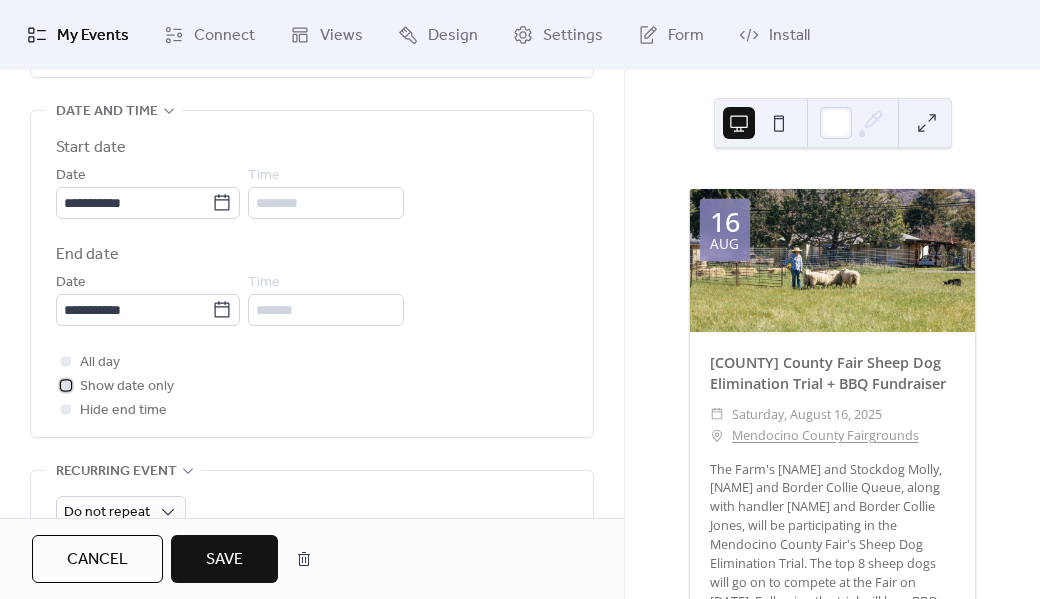 click 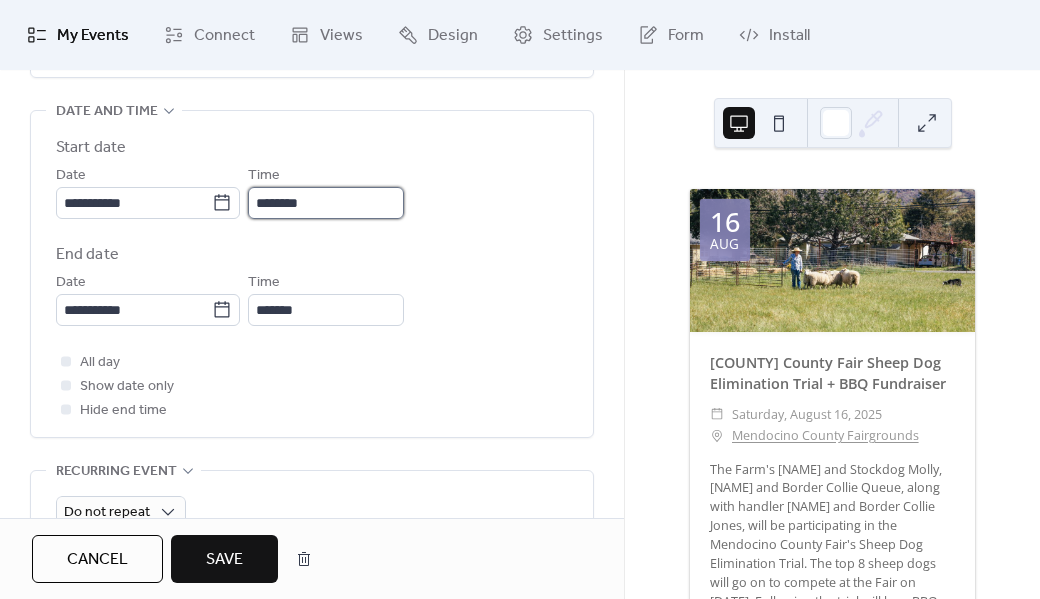 click on "********" at bounding box center (326, 203) 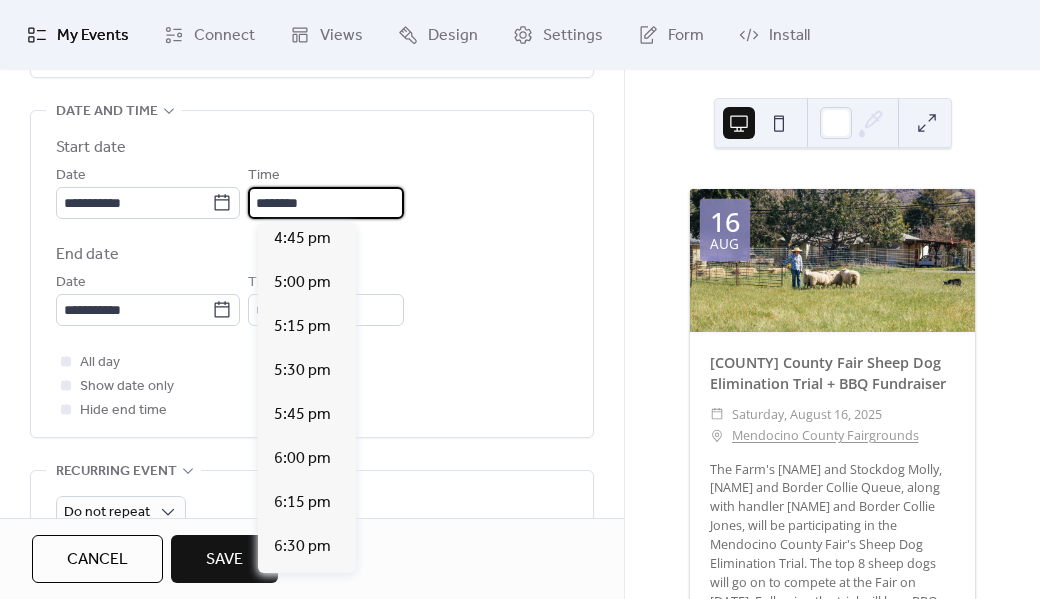 scroll, scrollTop: 2852, scrollLeft: 0, axis: vertical 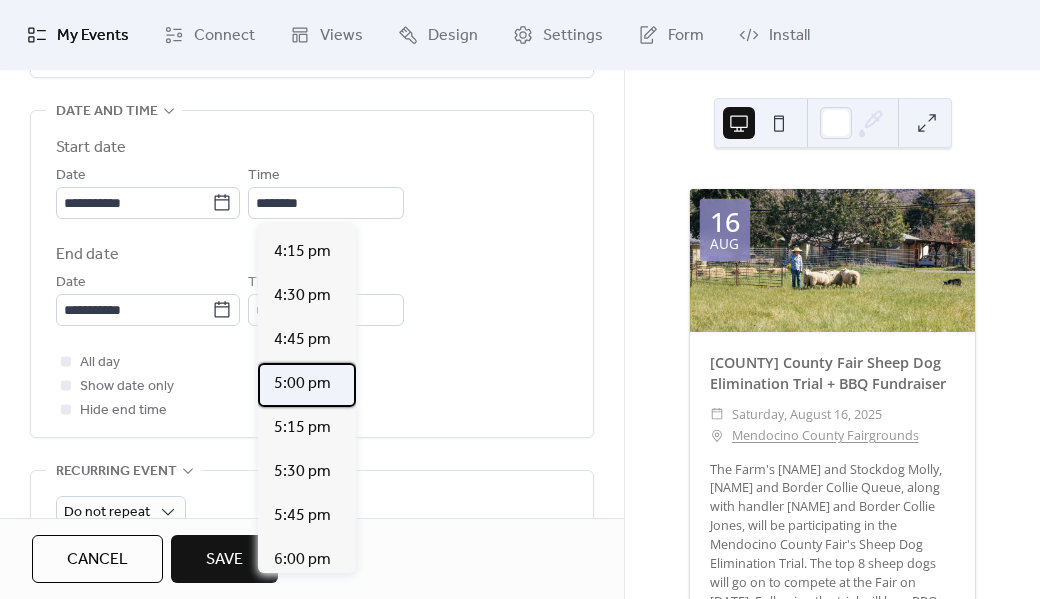 click on "5:00 pm" at bounding box center [302, 384] 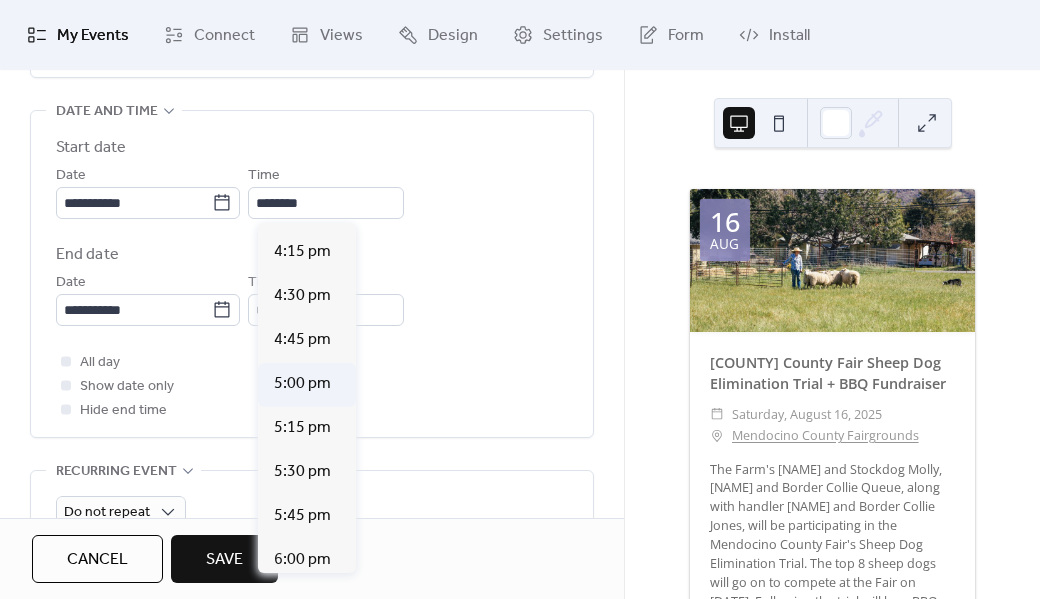 type on "*******" 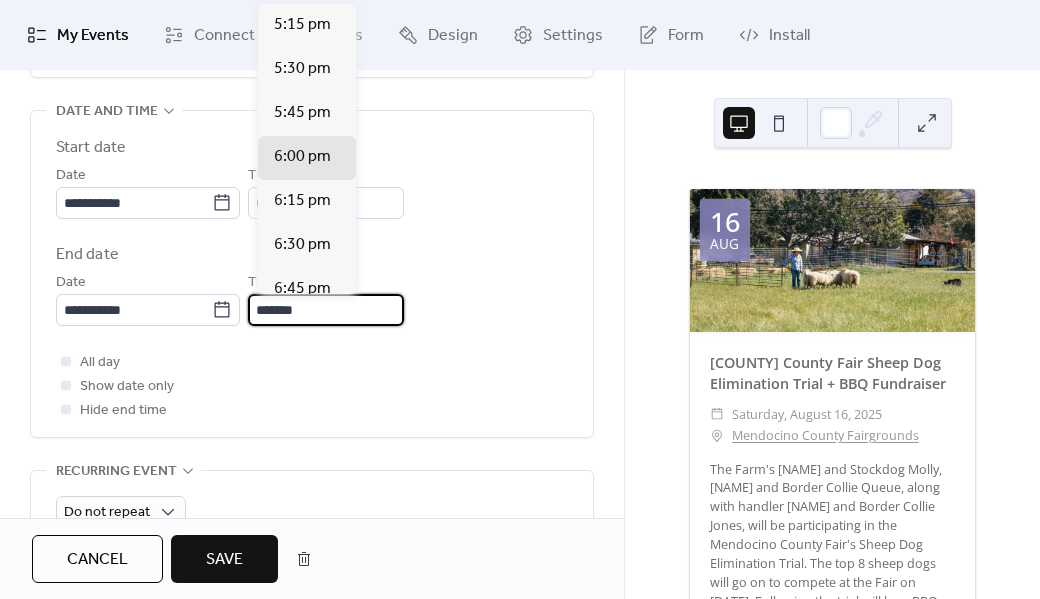 click on "*******" at bounding box center (326, 310) 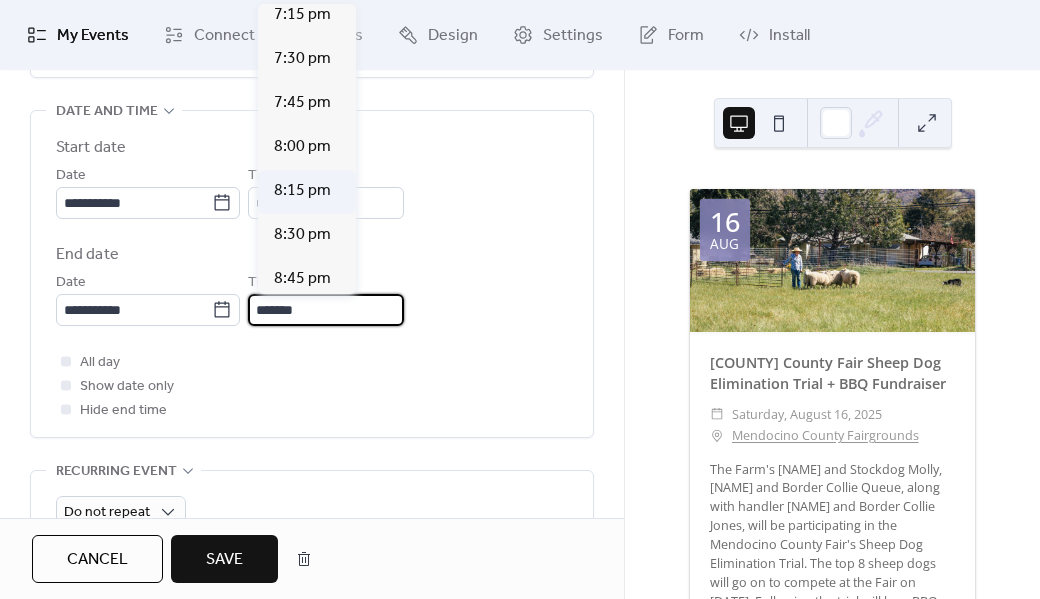 scroll, scrollTop: 364, scrollLeft: 0, axis: vertical 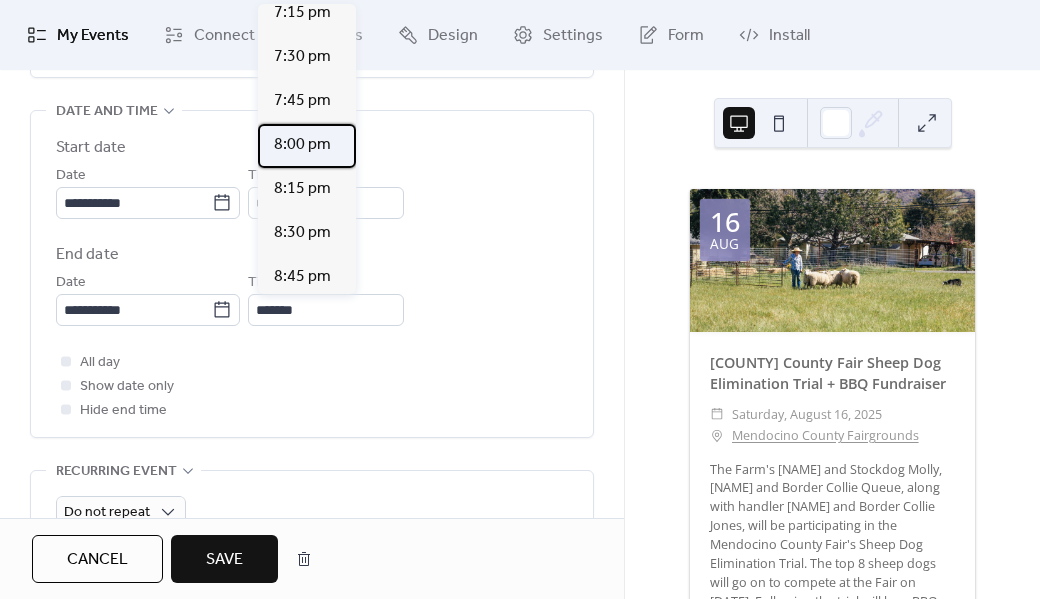 click on "8:00 pm" at bounding box center [302, 145] 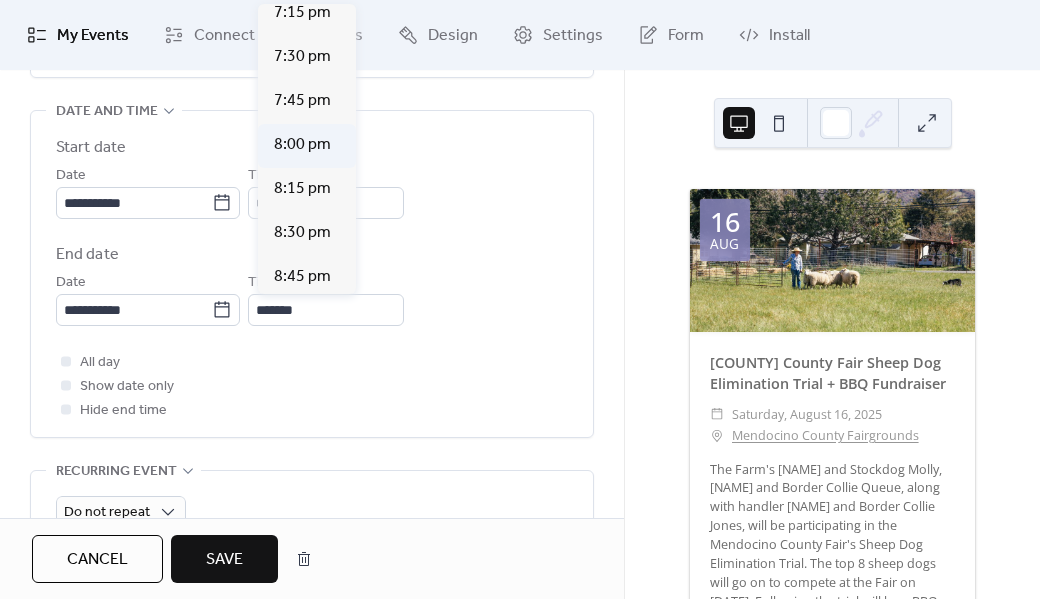 type on "*******" 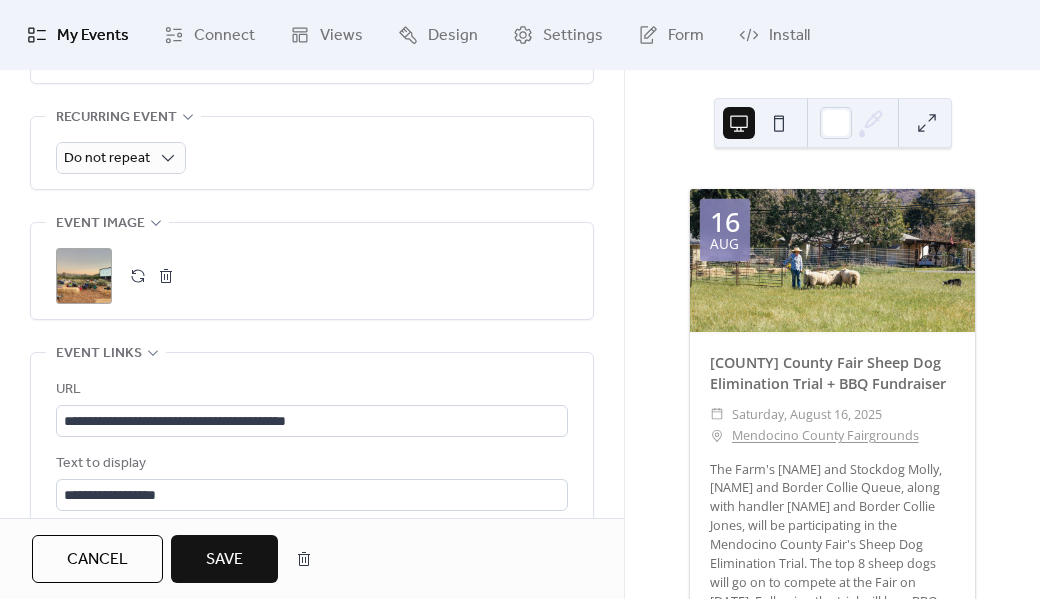 scroll, scrollTop: 1020, scrollLeft: 0, axis: vertical 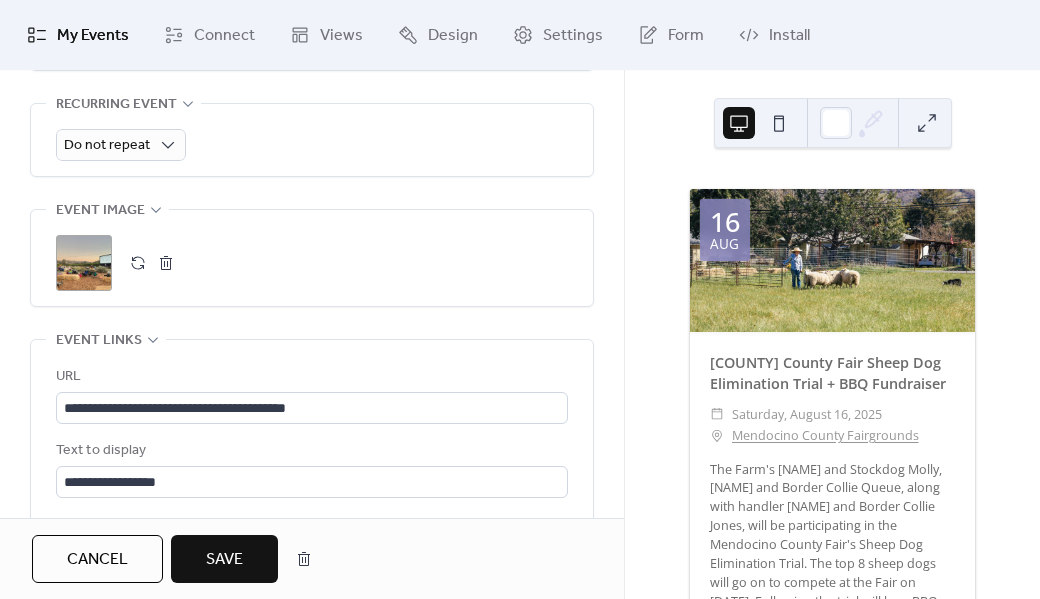click at bounding box center [166, 263] 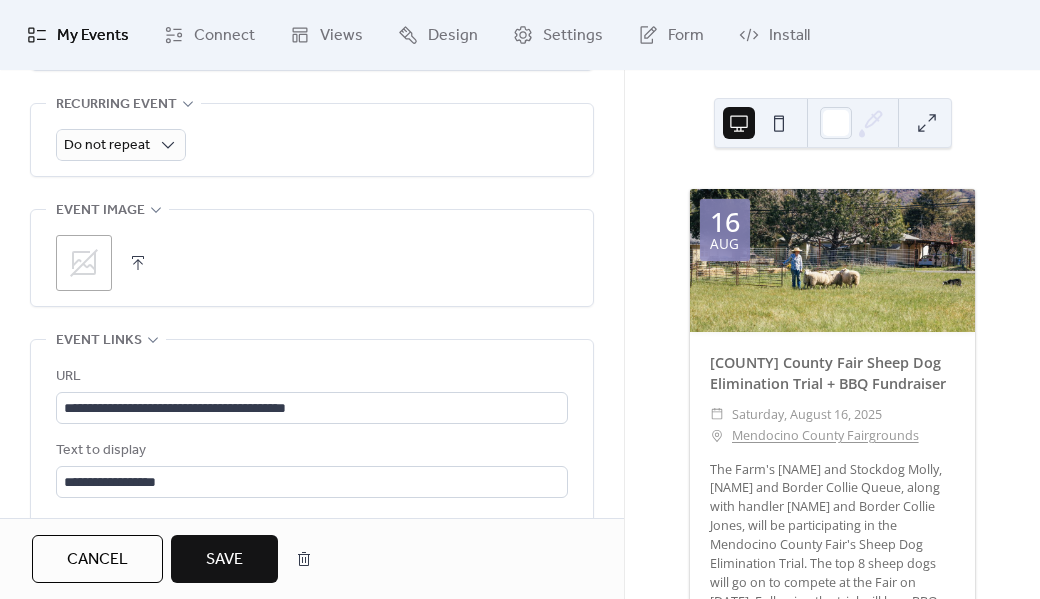 click at bounding box center [138, 263] 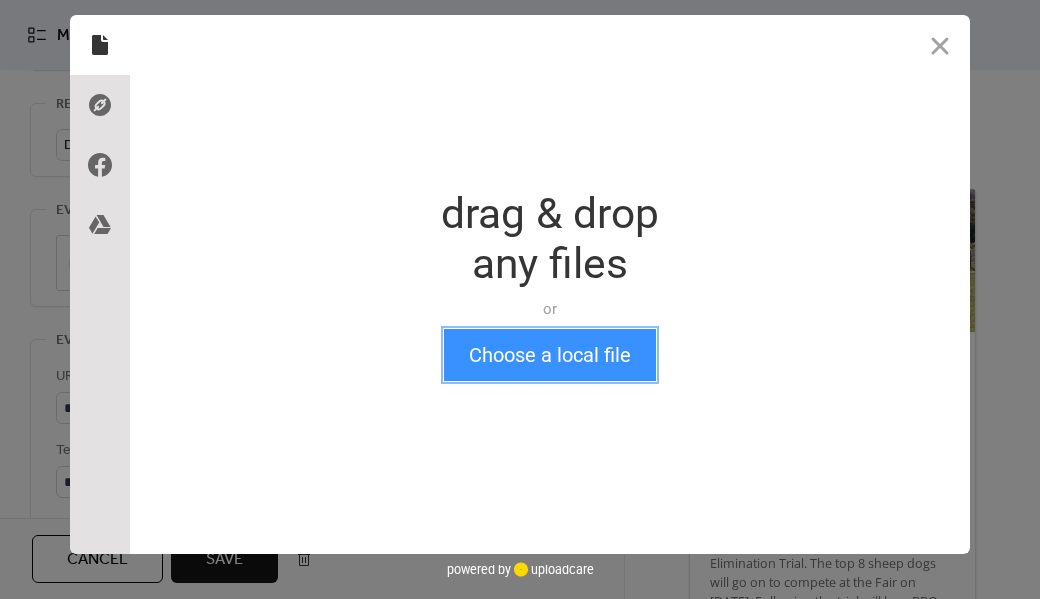 click on "Choose a local file" at bounding box center [550, 355] 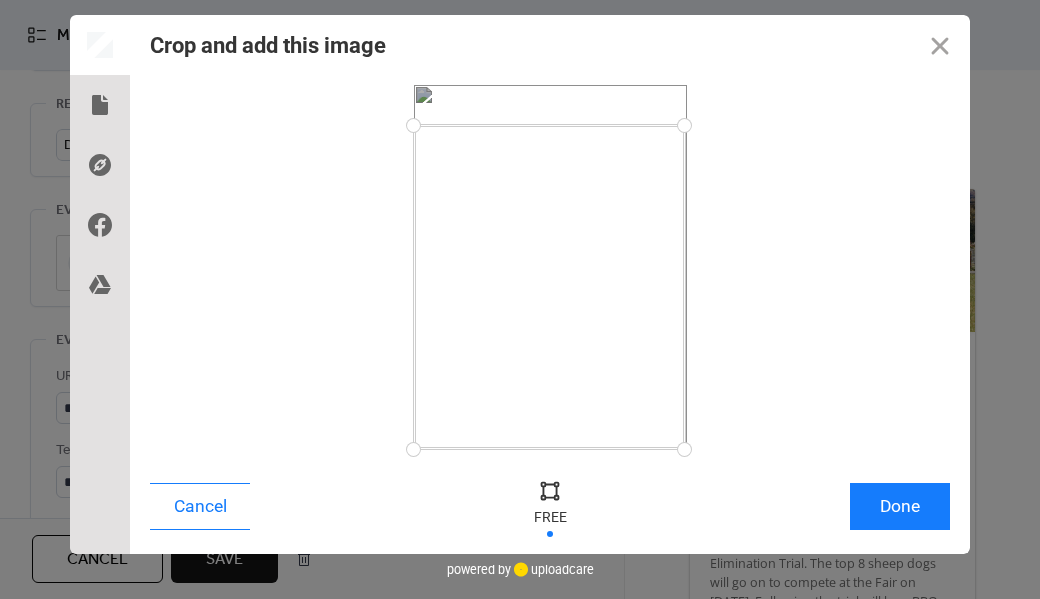 drag, startPoint x: 682, startPoint y: 85, endPoint x: 684, endPoint y: 123, distance: 38.052597 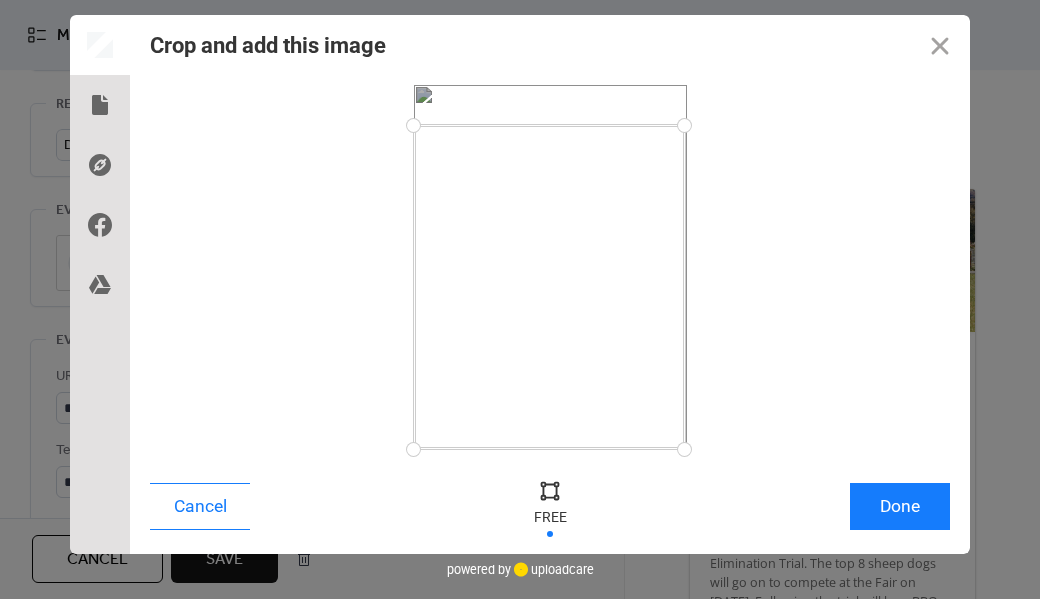 click at bounding box center (550, 490) 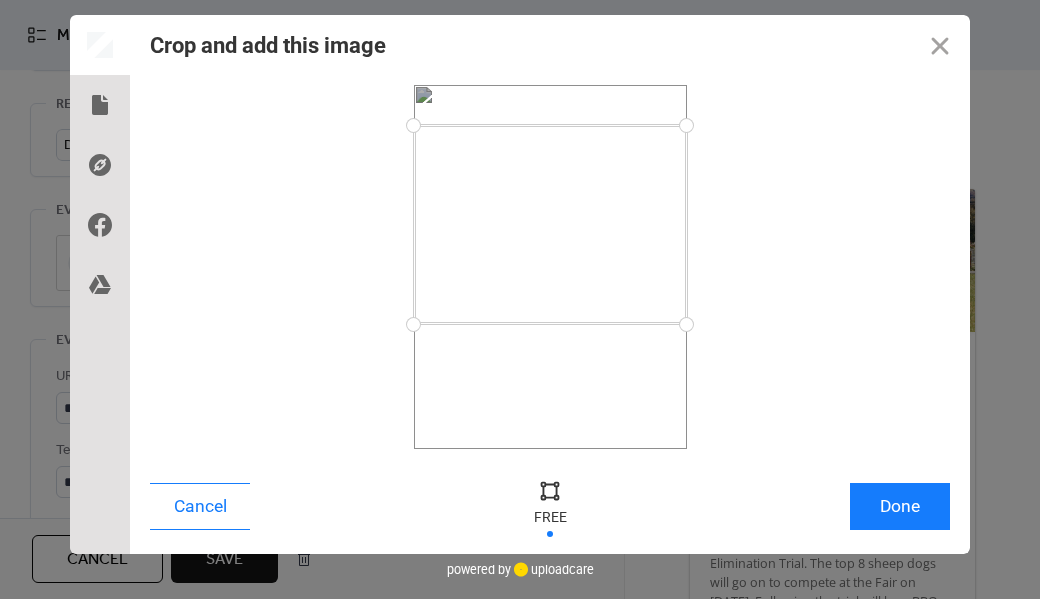 drag, startPoint x: 679, startPoint y: 449, endPoint x: 697, endPoint y: 324, distance: 126.28935 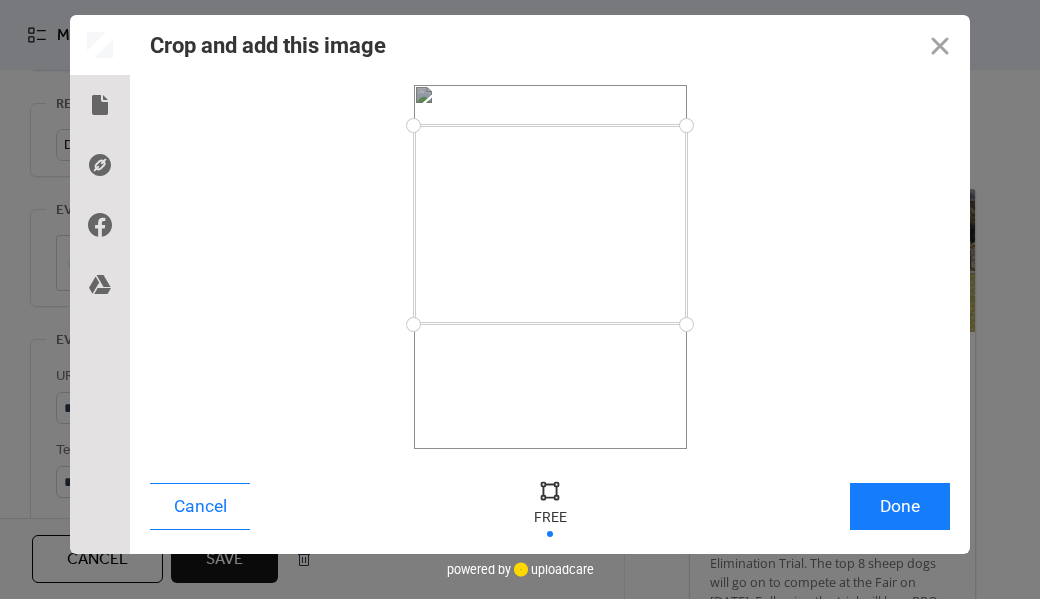 click at bounding box center (686, 324) 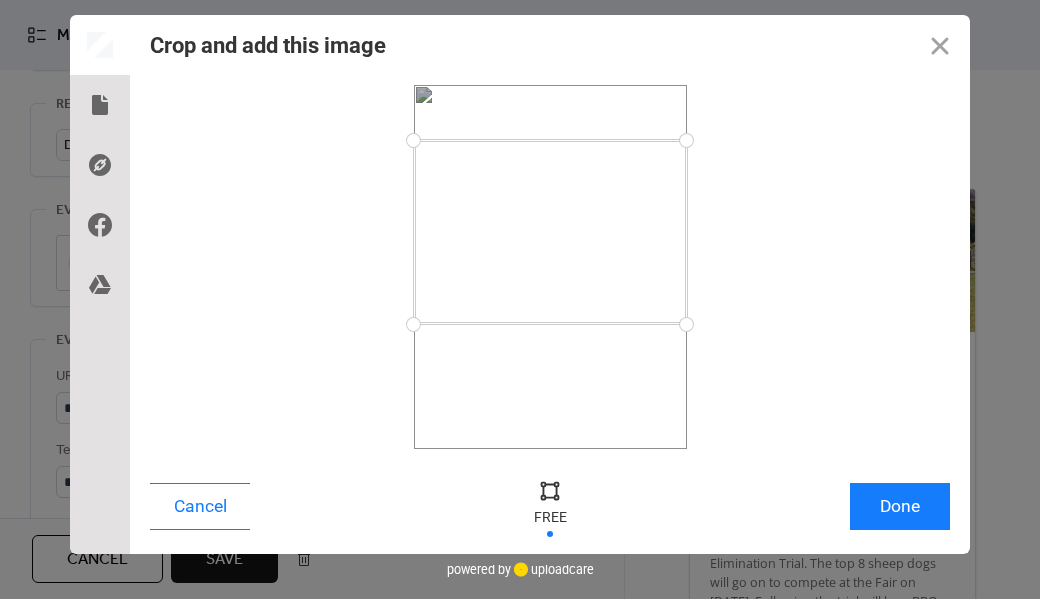 drag, startPoint x: 685, startPoint y: 127, endPoint x: 687, endPoint y: 140, distance: 13.152946 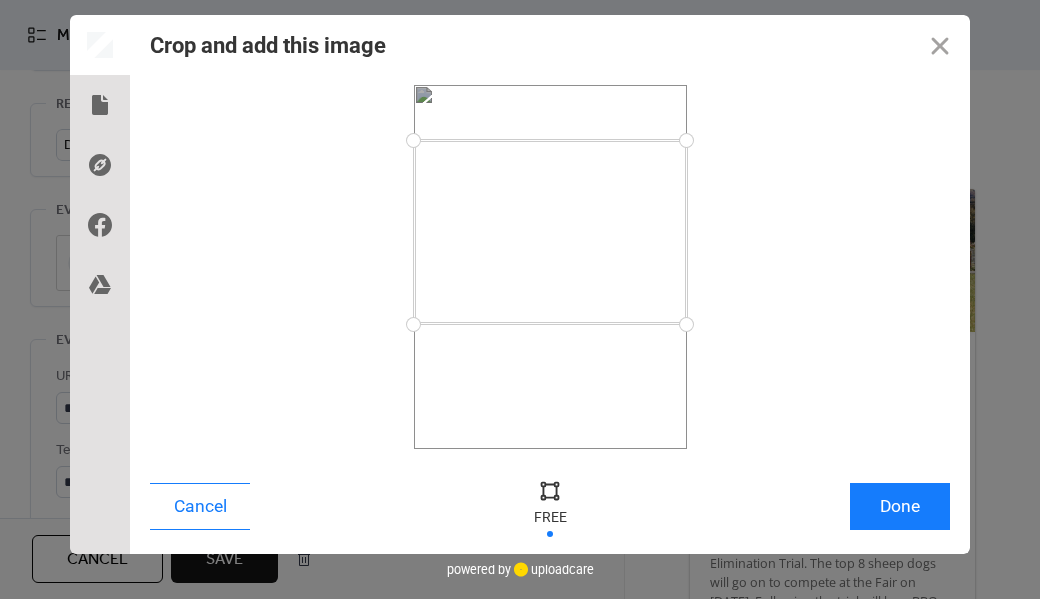 click at bounding box center [686, 140] 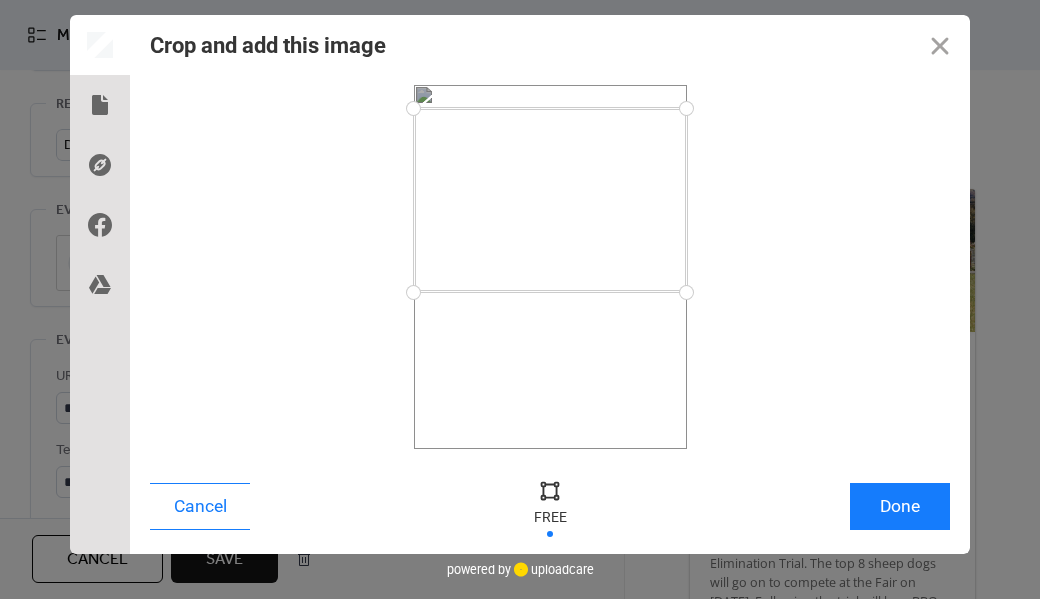 drag, startPoint x: 616, startPoint y: 183, endPoint x: 613, endPoint y: 153, distance: 30.149628 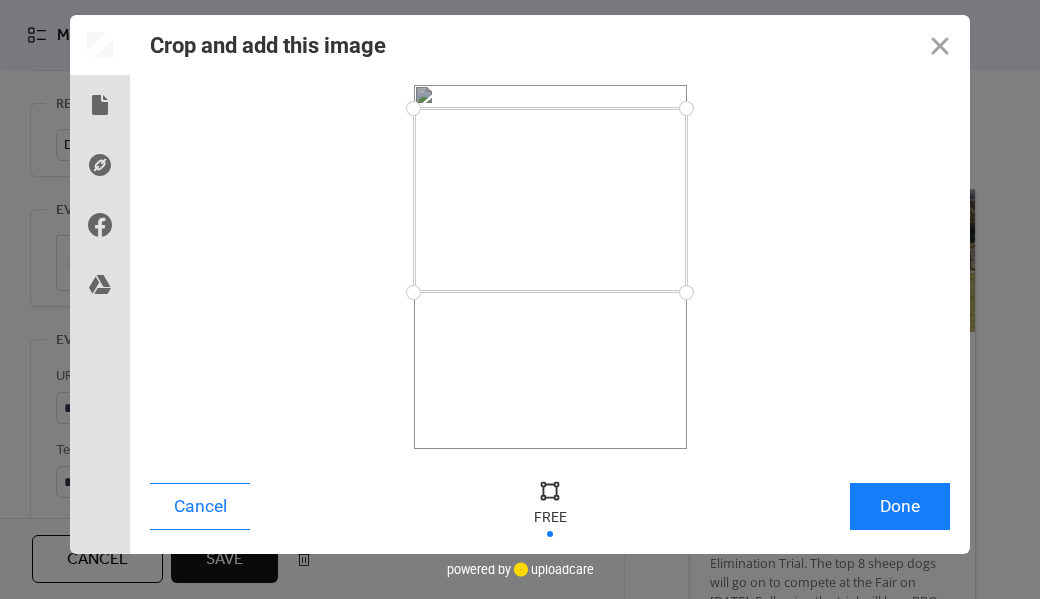 click at bounding box center (550, 200) 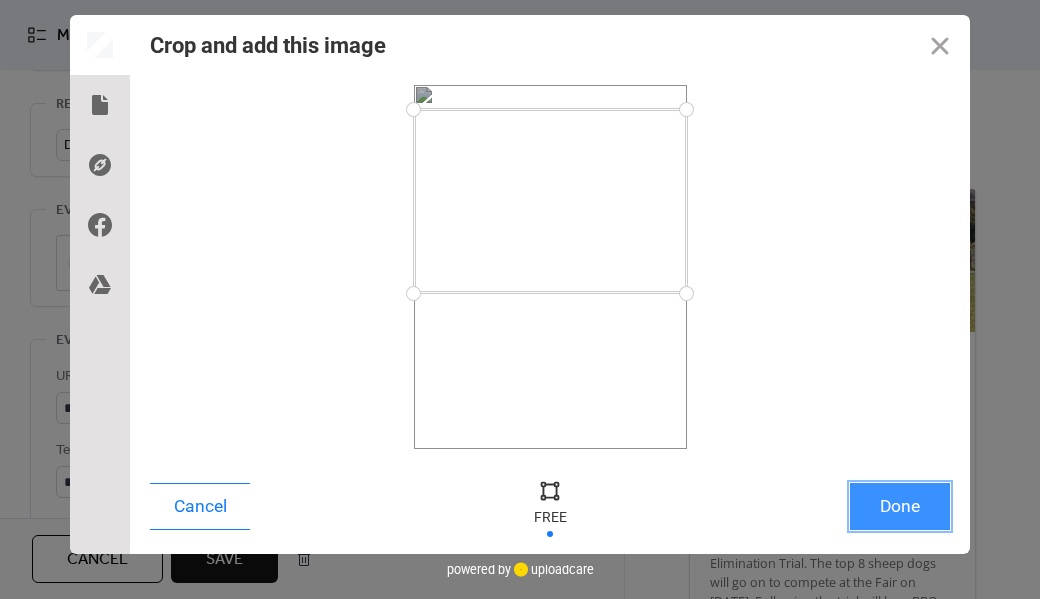 click on "Done" at bounding box center (900, 506) 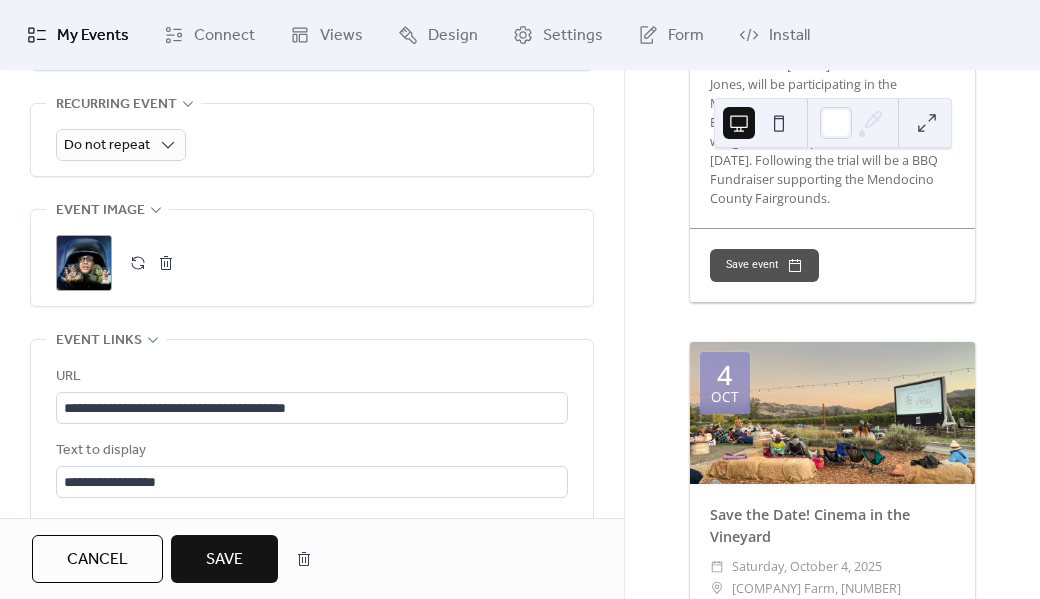 scroll, scrollTop: 444, scrollLeft: 0, axis: vertical 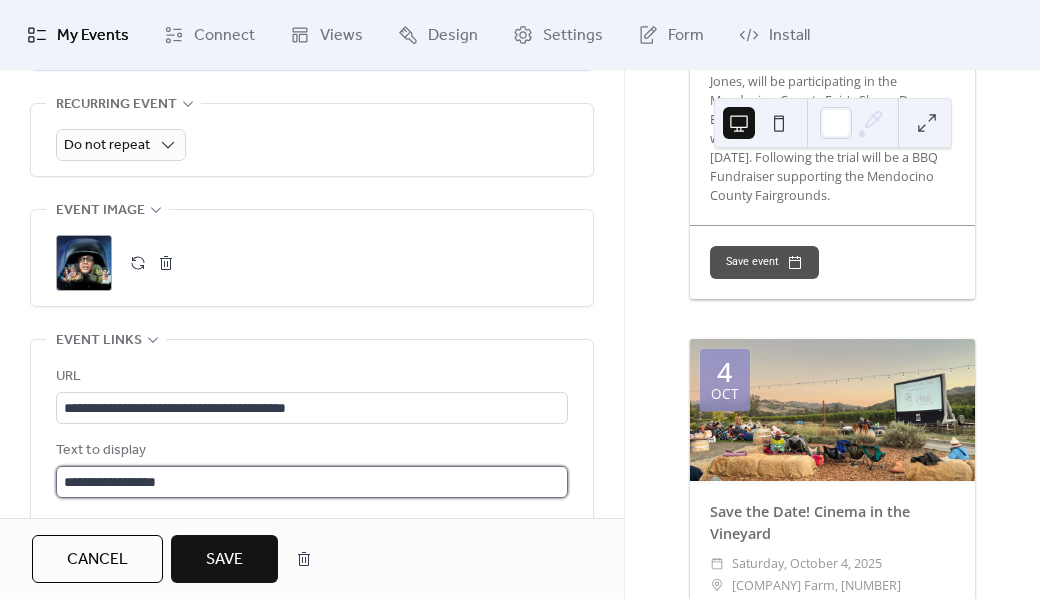 click on "**********" at bounding box center [312, 482] 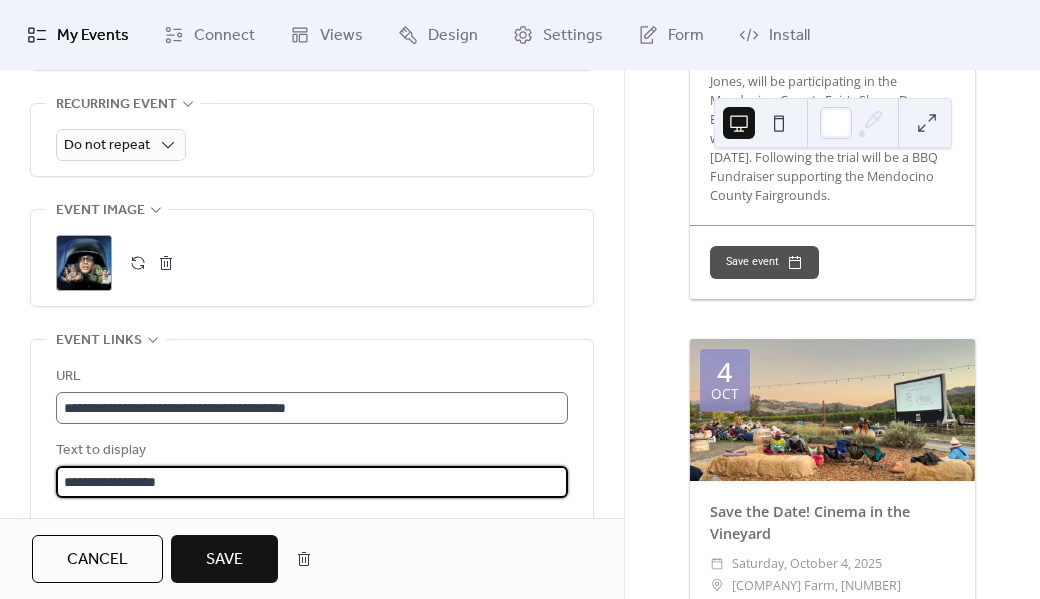 drag, startPoint x: 311, startPoint y: 477, endPoint x: 61, endPoint y: 394, distance: 263.4179 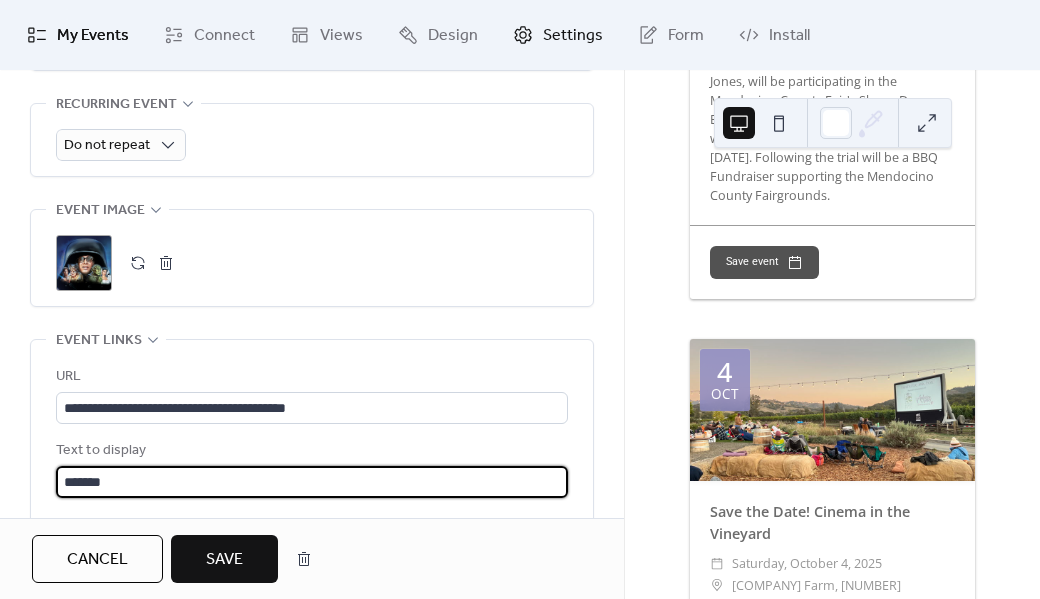 type on "*******" 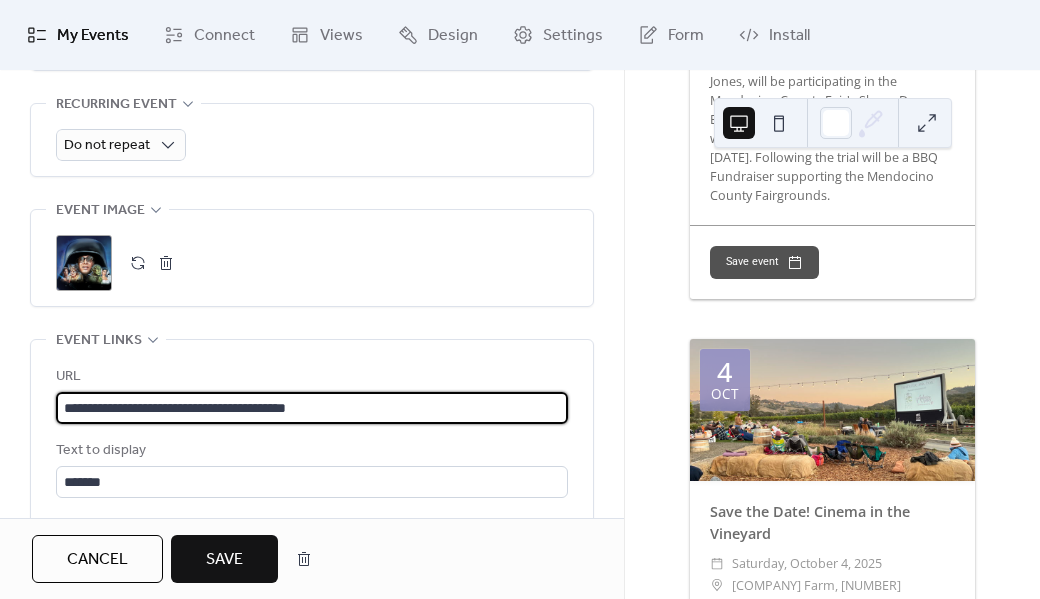 drag, startPoint x: 390, startPoint y: 408, endPoint x: -5, endPoint y: 359, distance: 398.02765 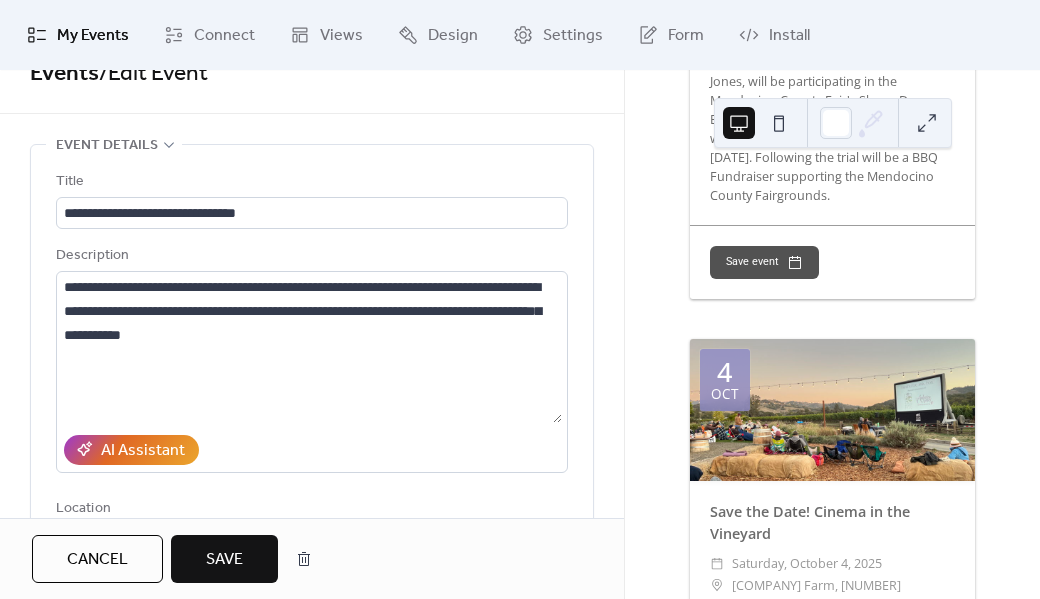 scroll, scrollTop: 0, scrollLeft: 0, axis: both 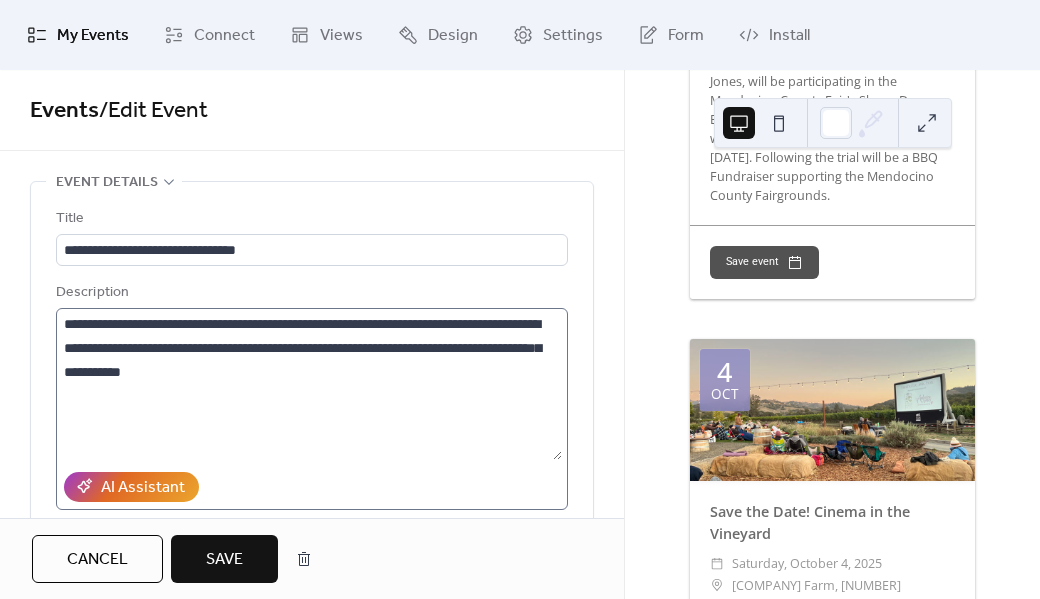 type on "**********" 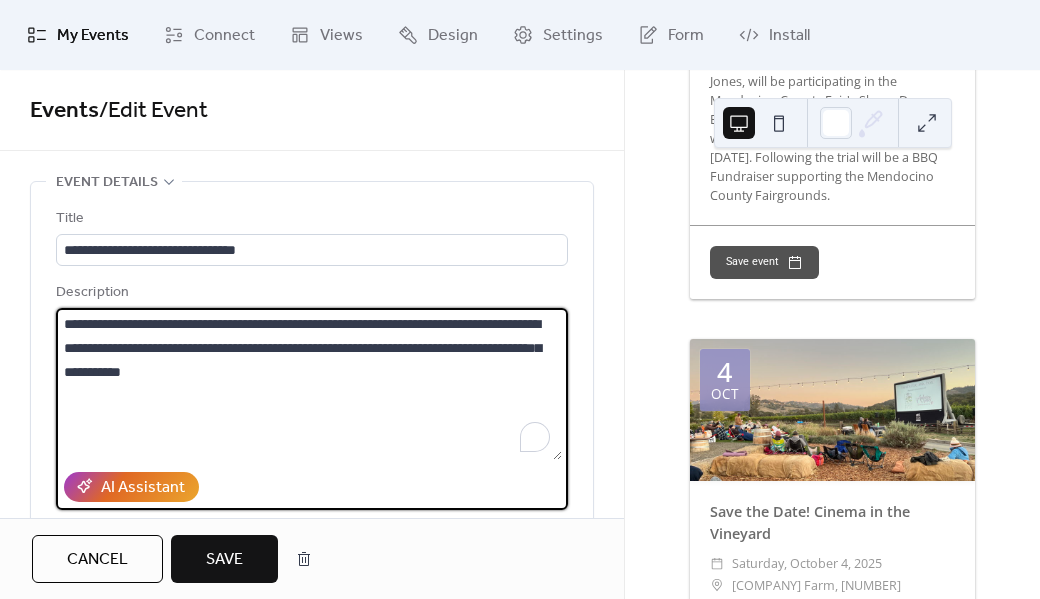 drag, startPoint x: 391, startPoint y: 376, endPoint x: 70, endPoint y: 215, distance: 359.1128 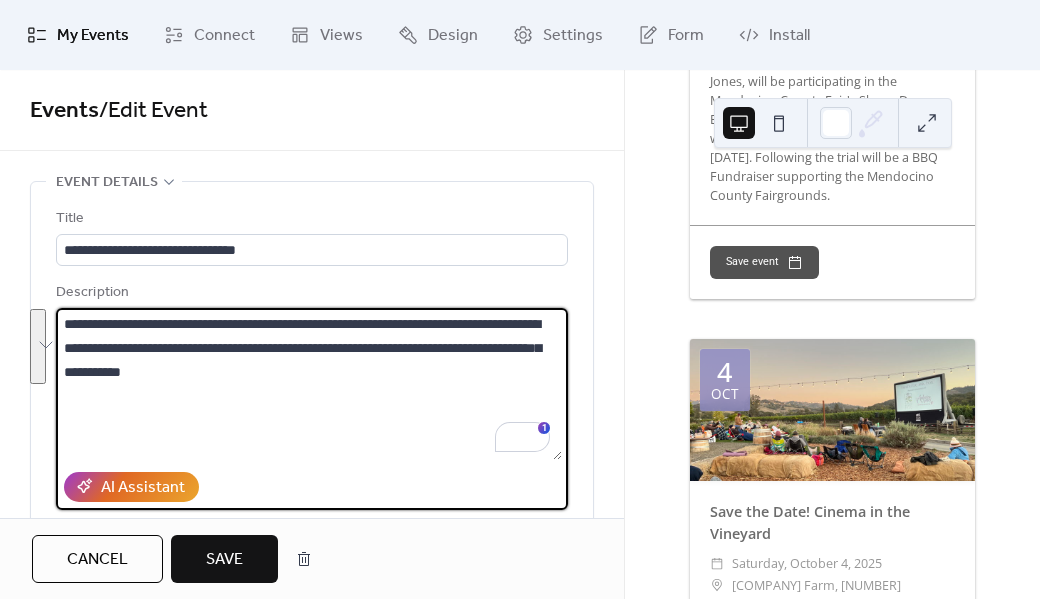 paste on "**********" 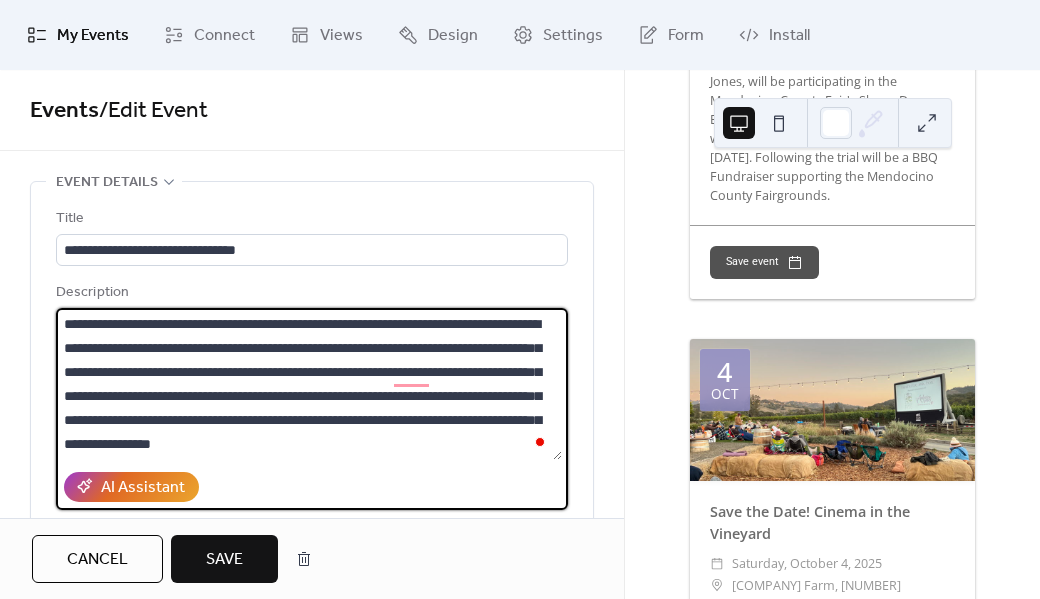 scroll, scrollTop: 21, scrollLeft: 0, axis: vertical 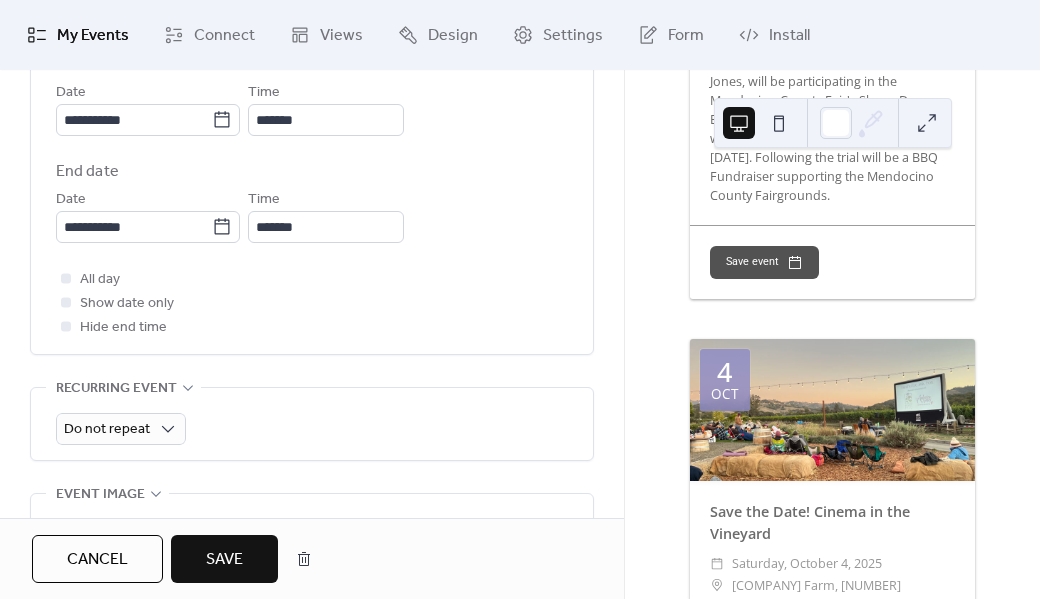 type on "**********" 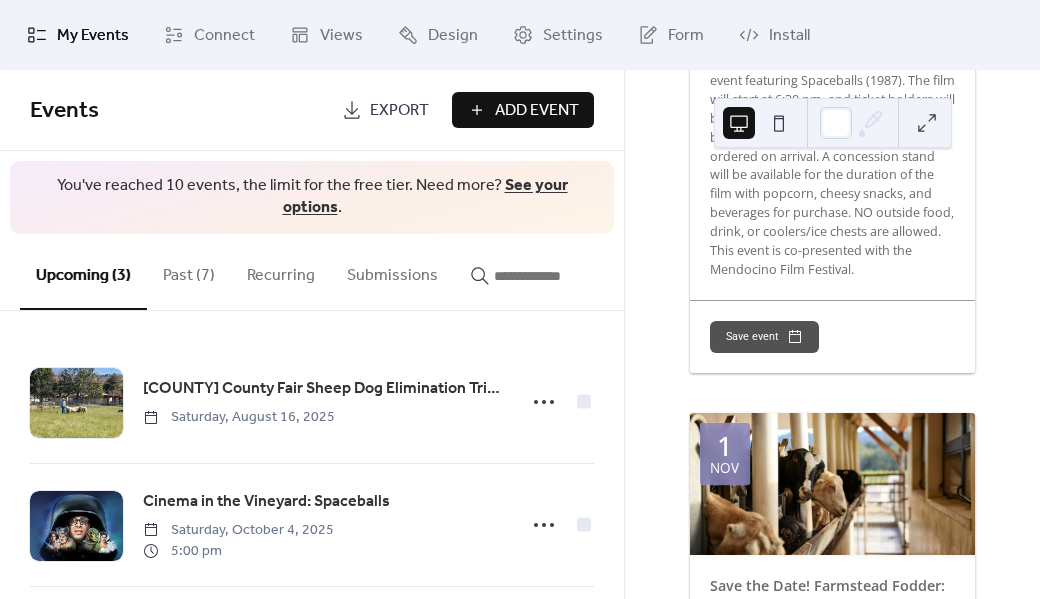 scroll, scrollTop: 1089, scrollLeft: 0, axis: vertical 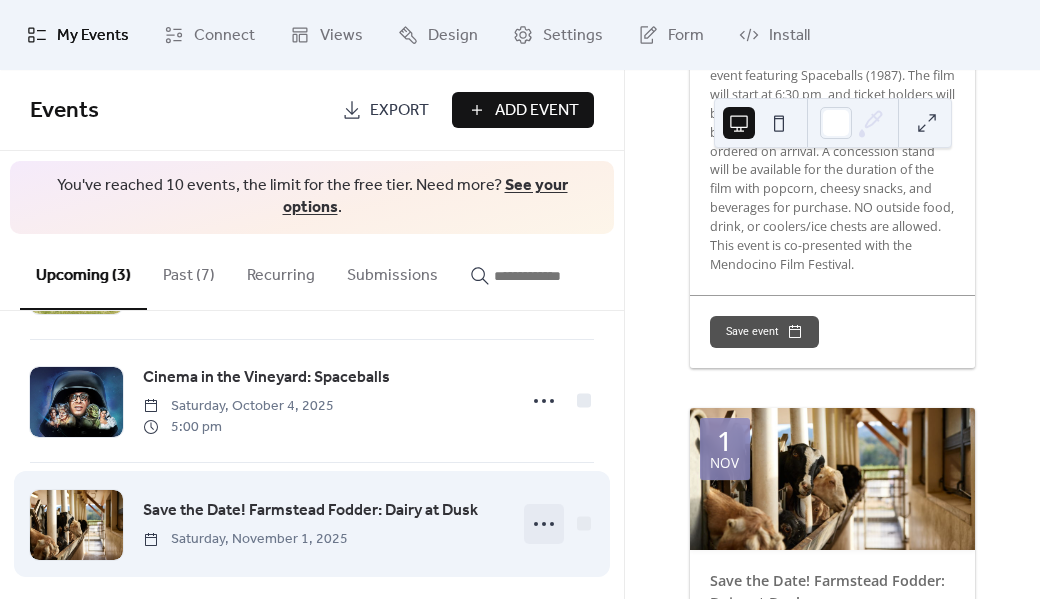 click 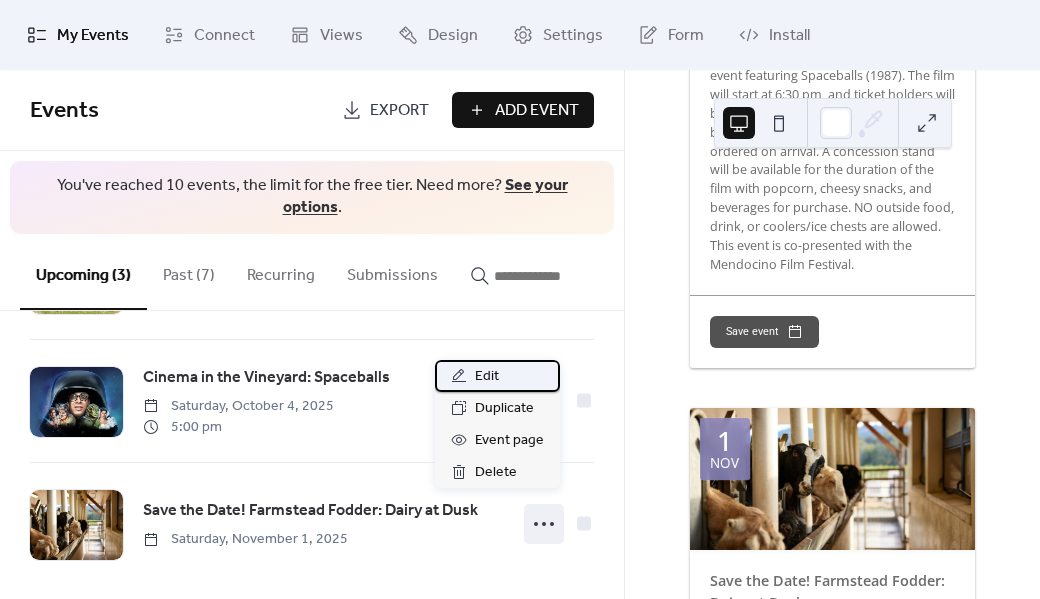 click 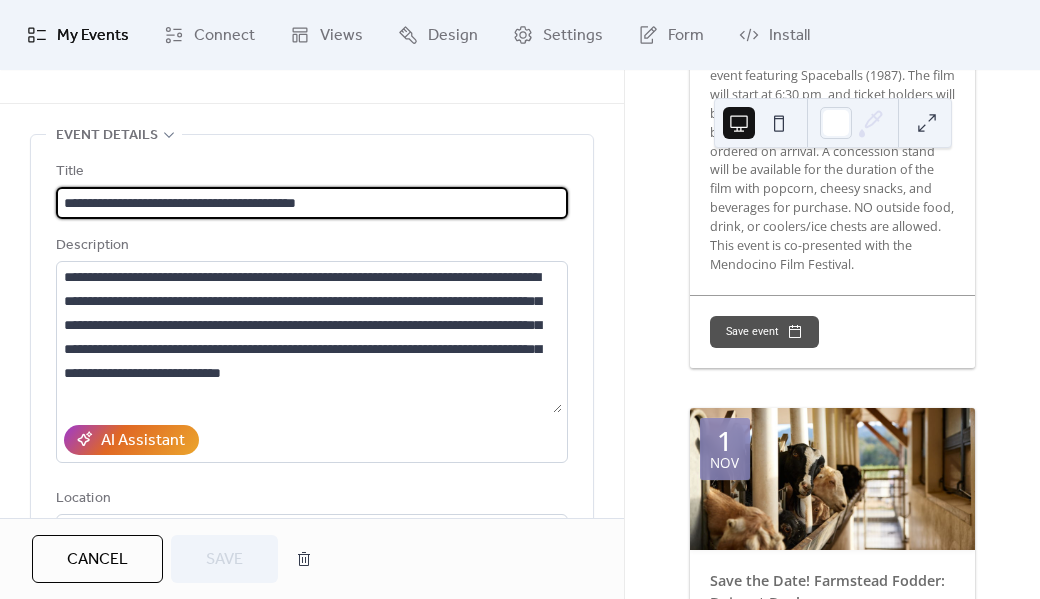 scroll, scrollTop: 52, scrollLeft: 0, axis: vertical 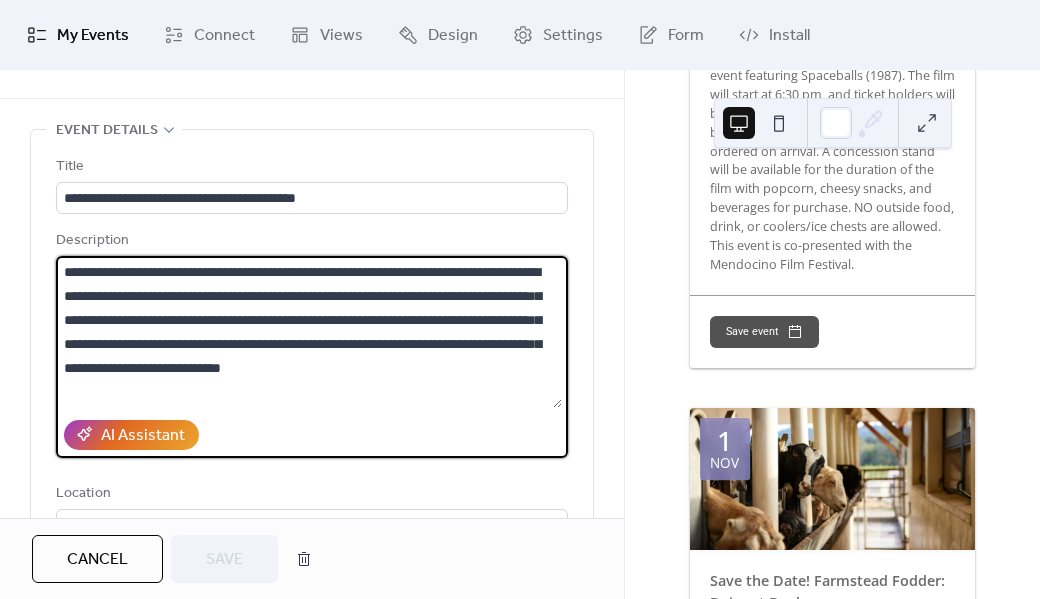 click on "**********" at bounding box center (309, 332) 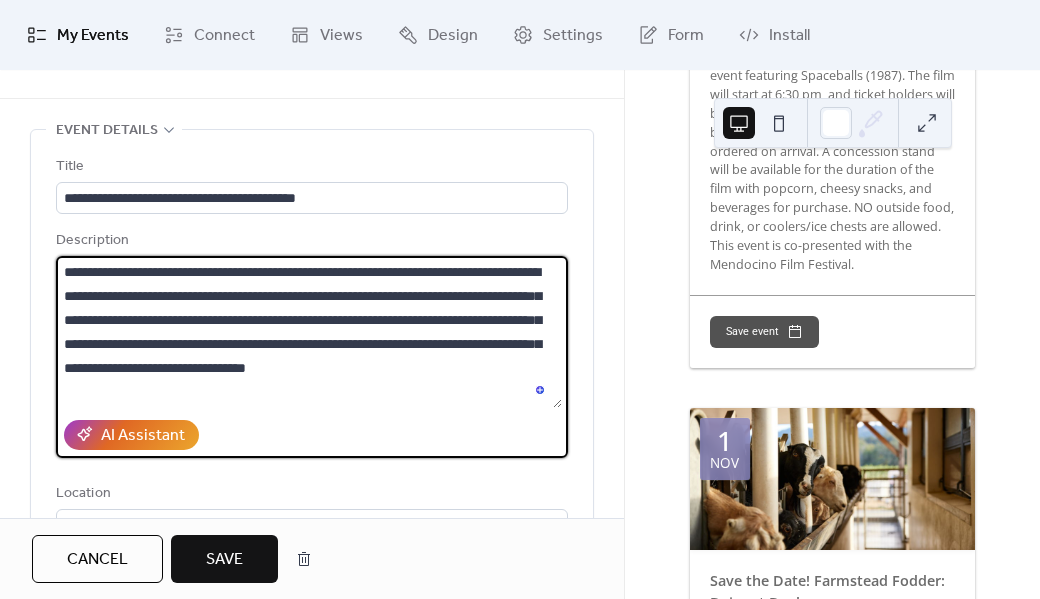 type on "**********" 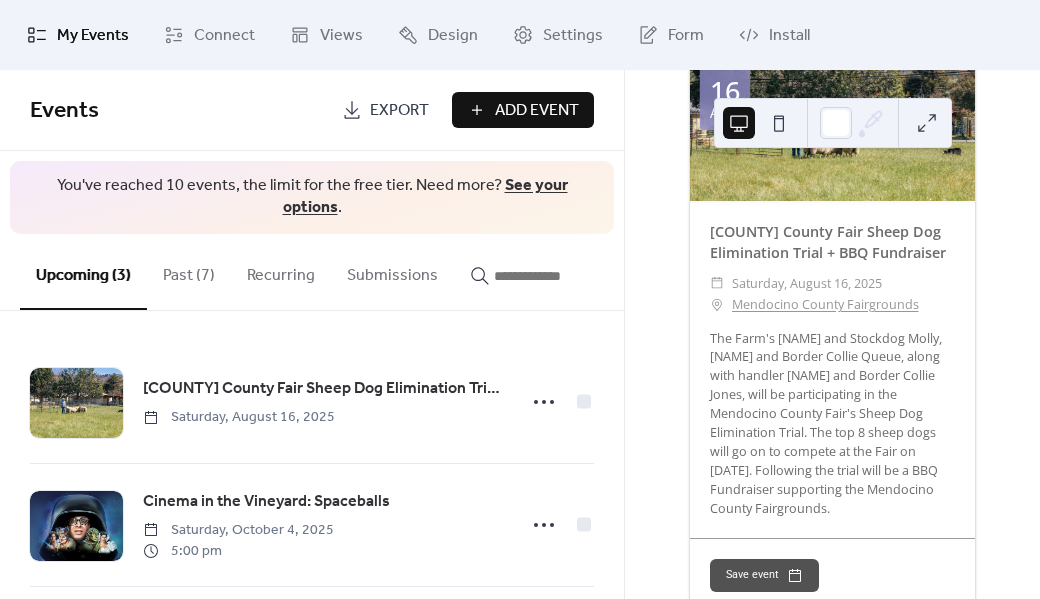 scroll, scrollTop: 0, scrollLeft: 0, axis: both 